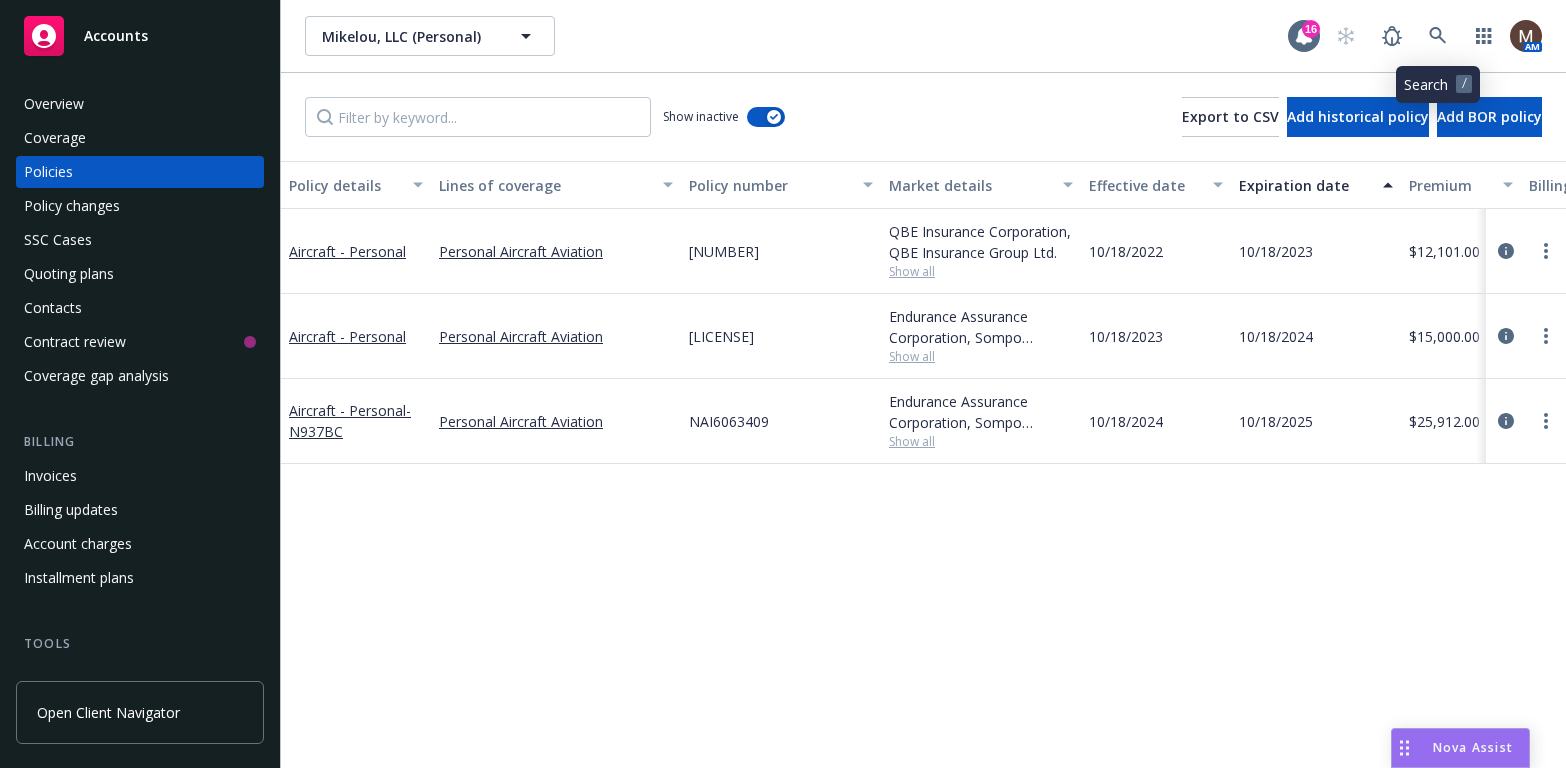 click 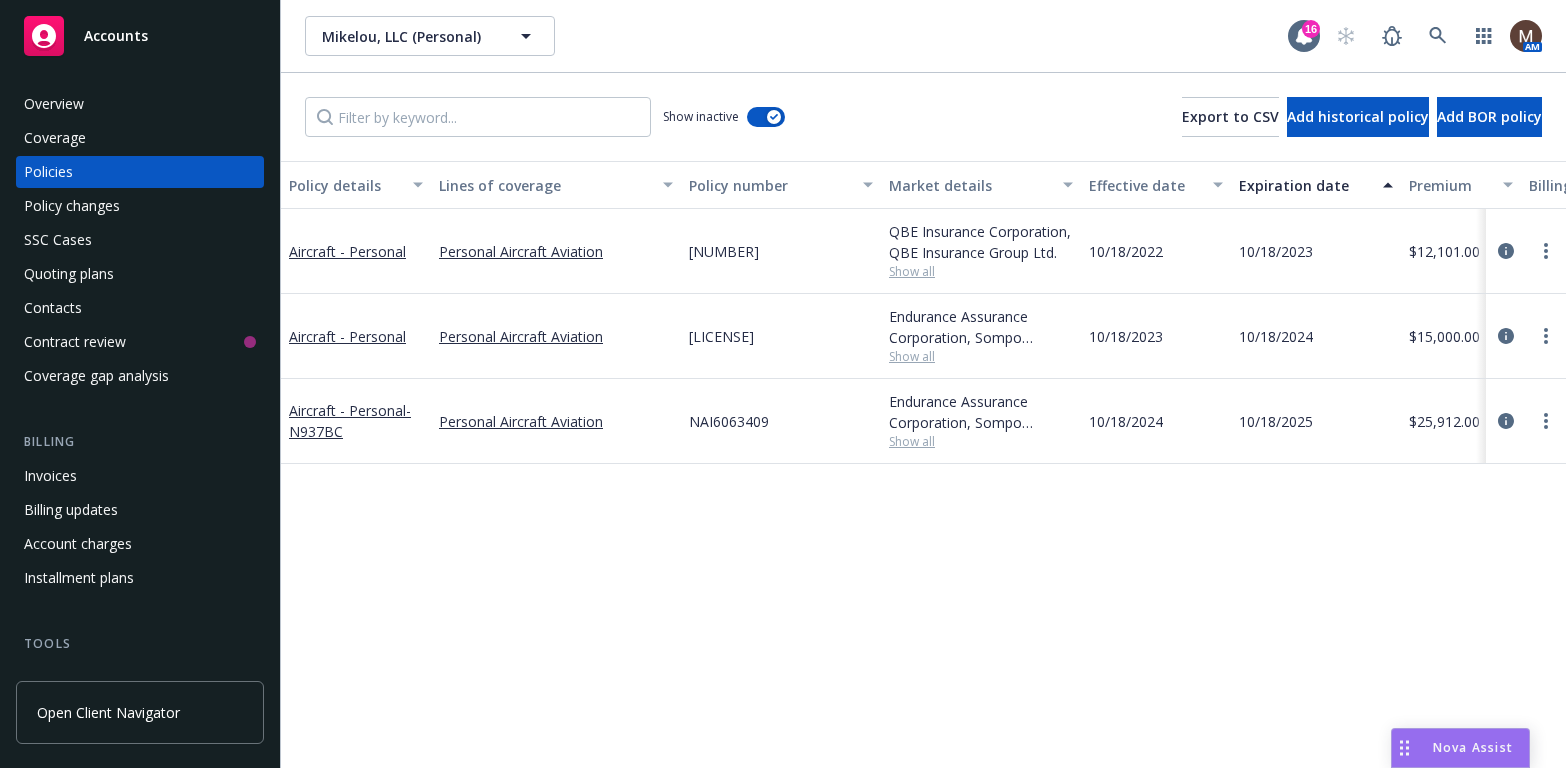 scroll, scrollTop: 0, scrollLeft: 0, axis: both 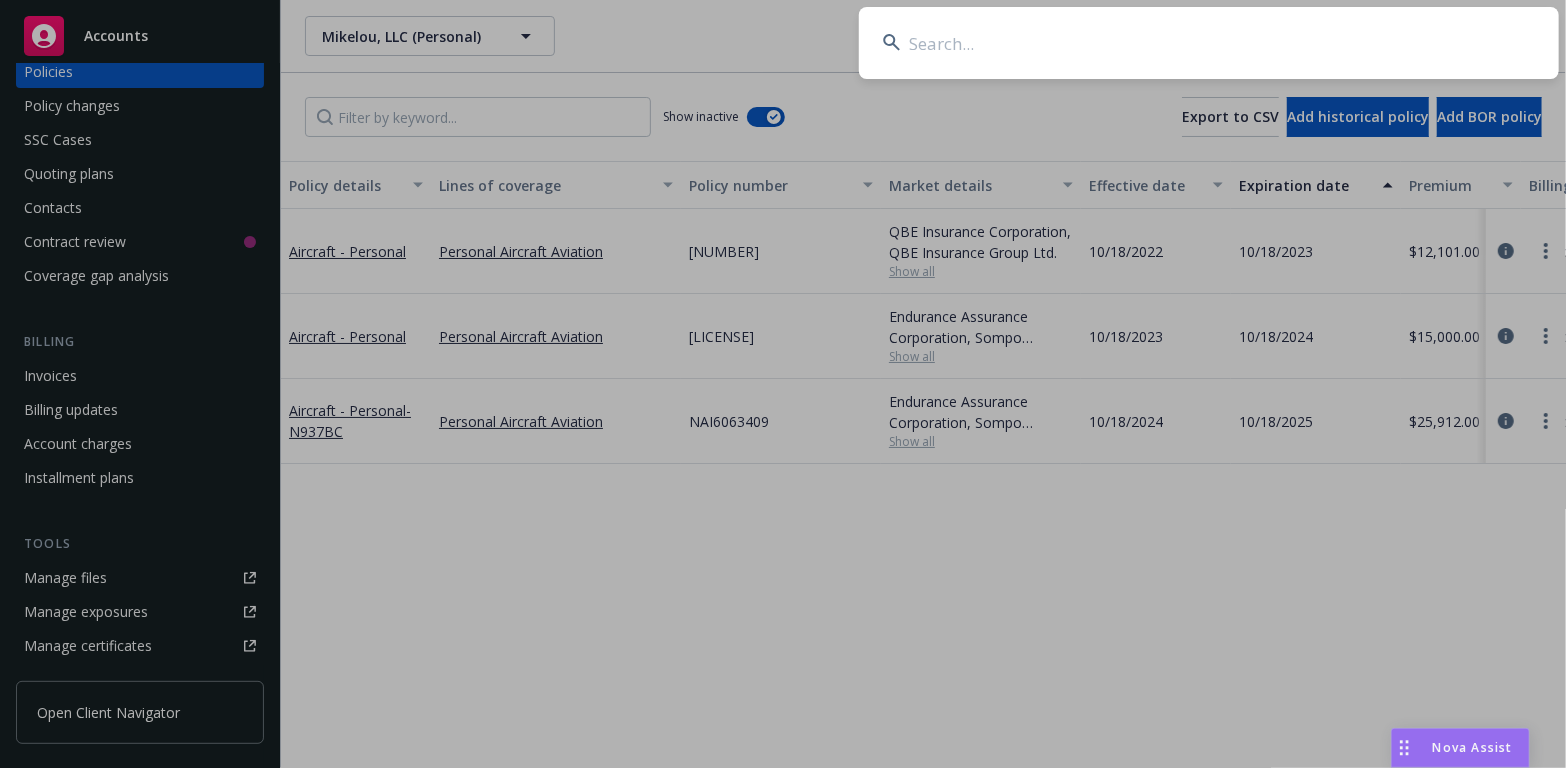 click at bounding box center (1209, 43) 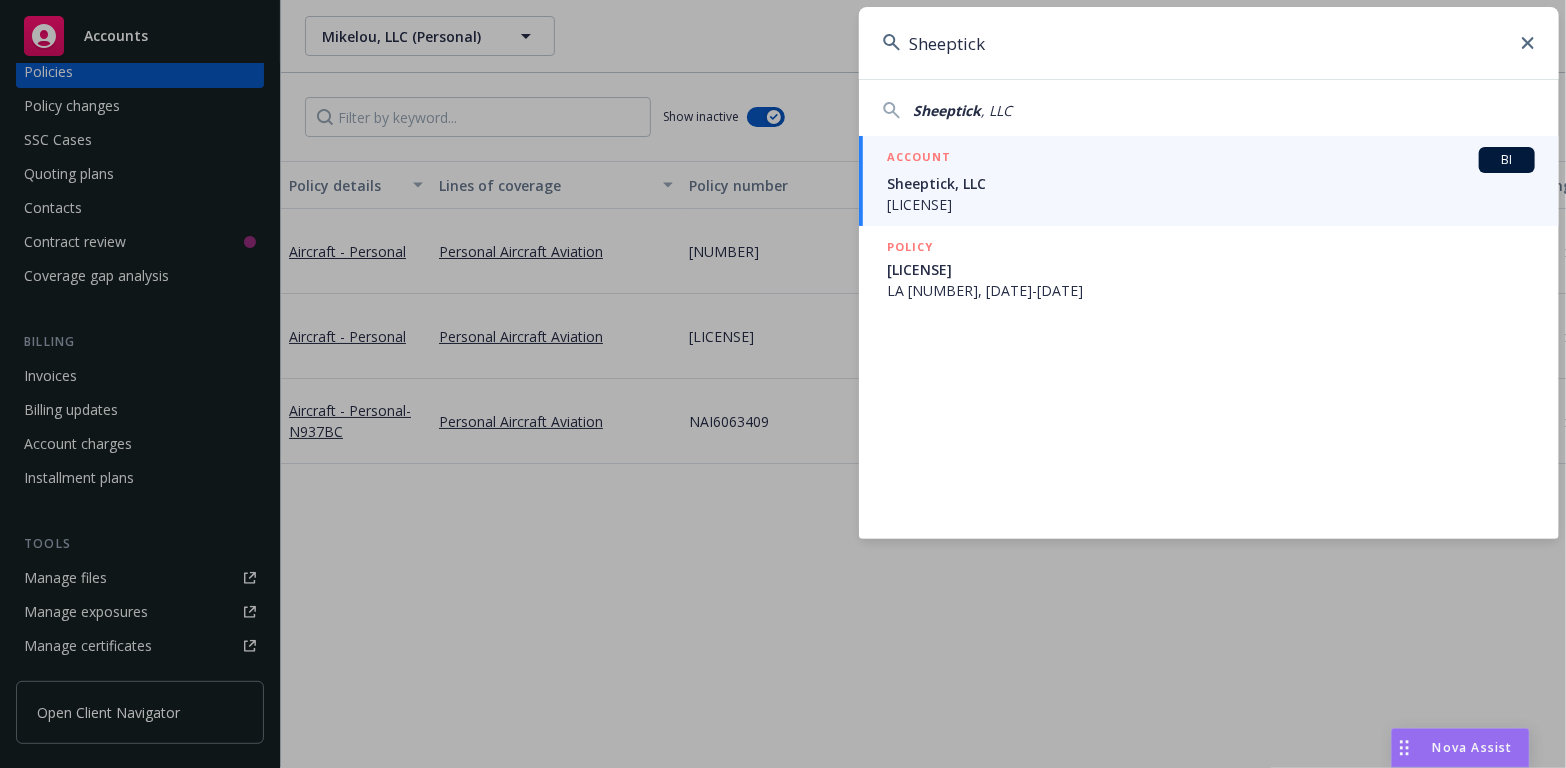 type on "Sheeptick" 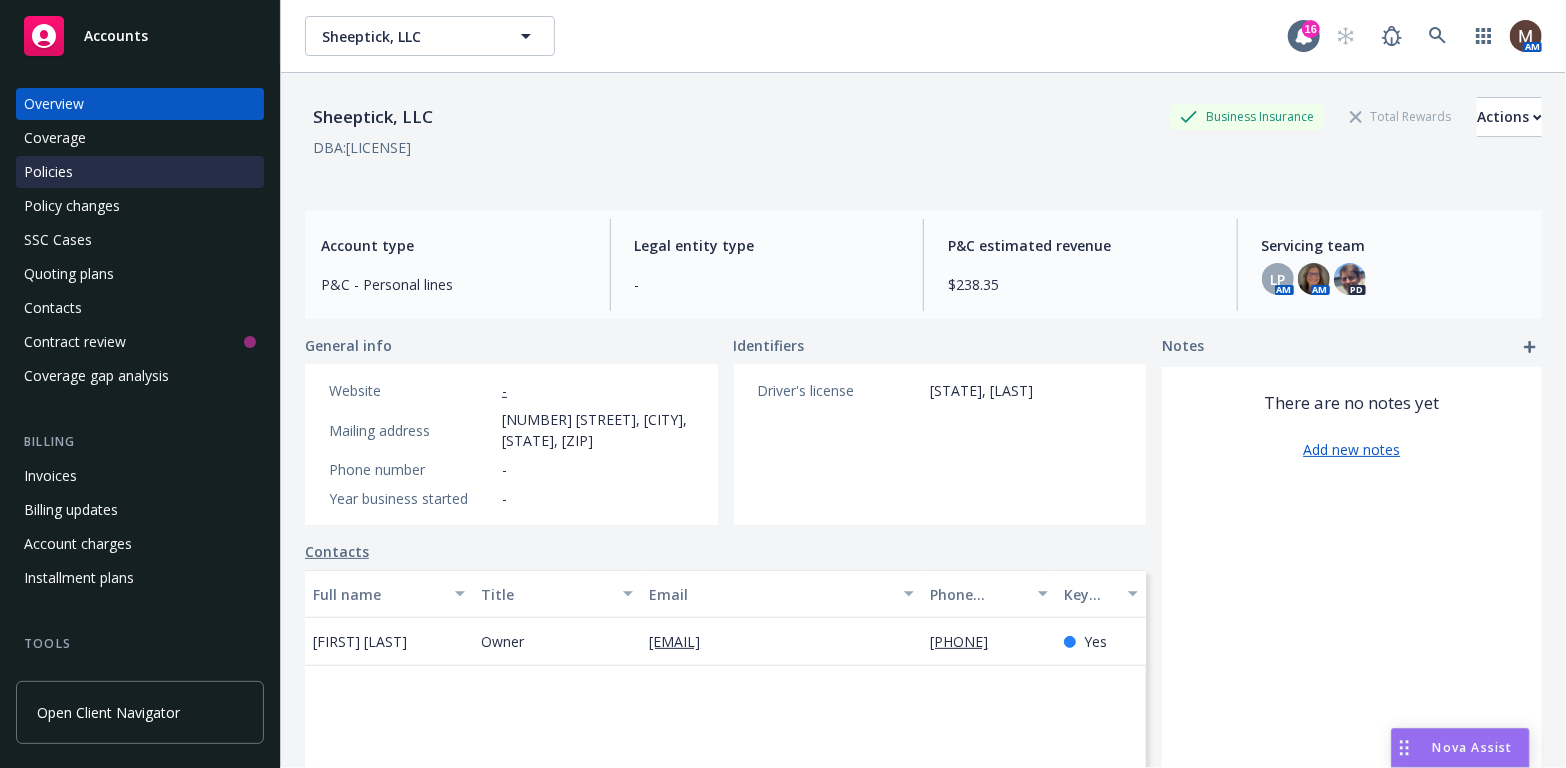 click on "Policies" at bounding box center (48, 172) 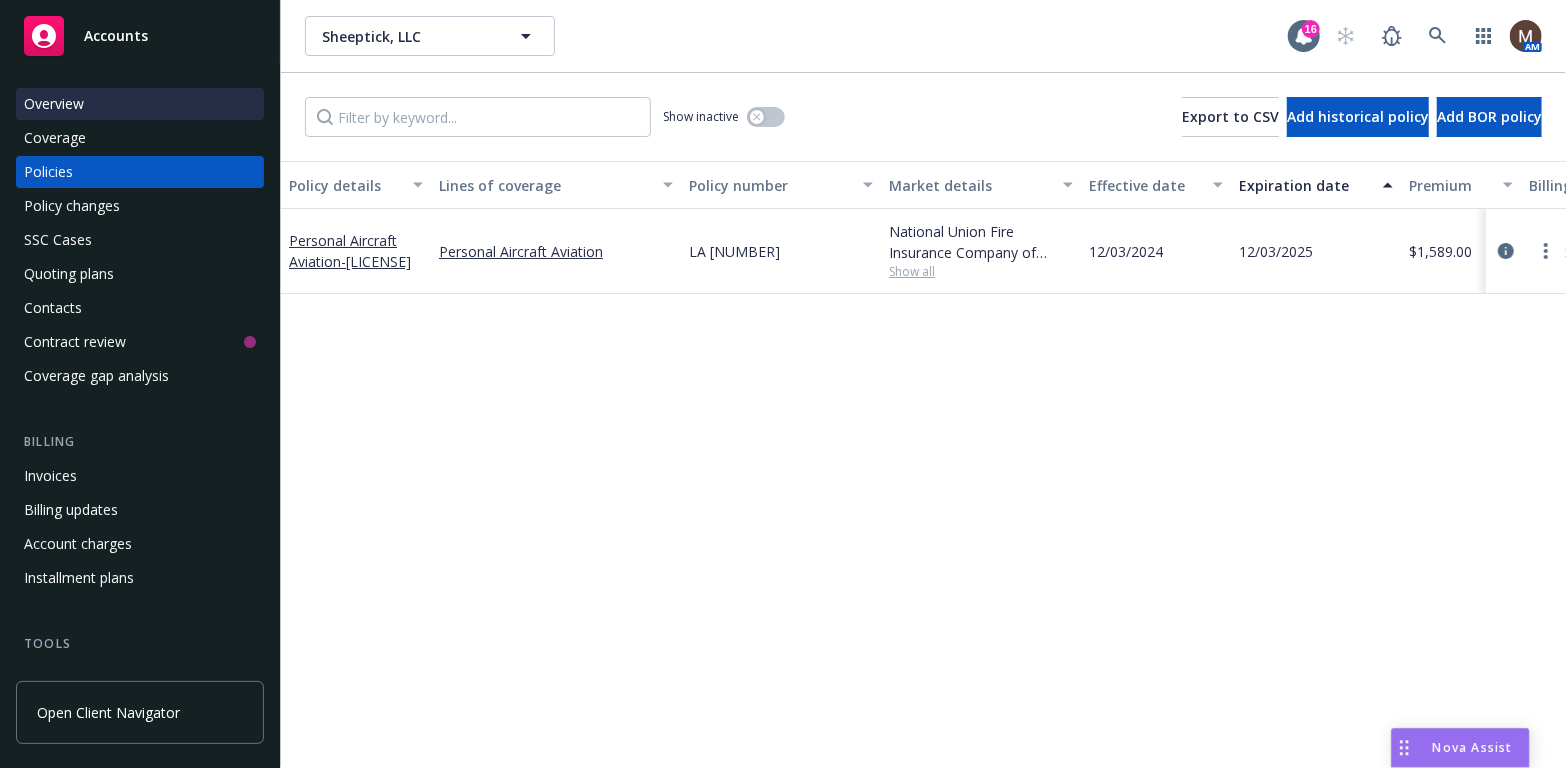 click on "Overview" at bounding box center [54, 104] 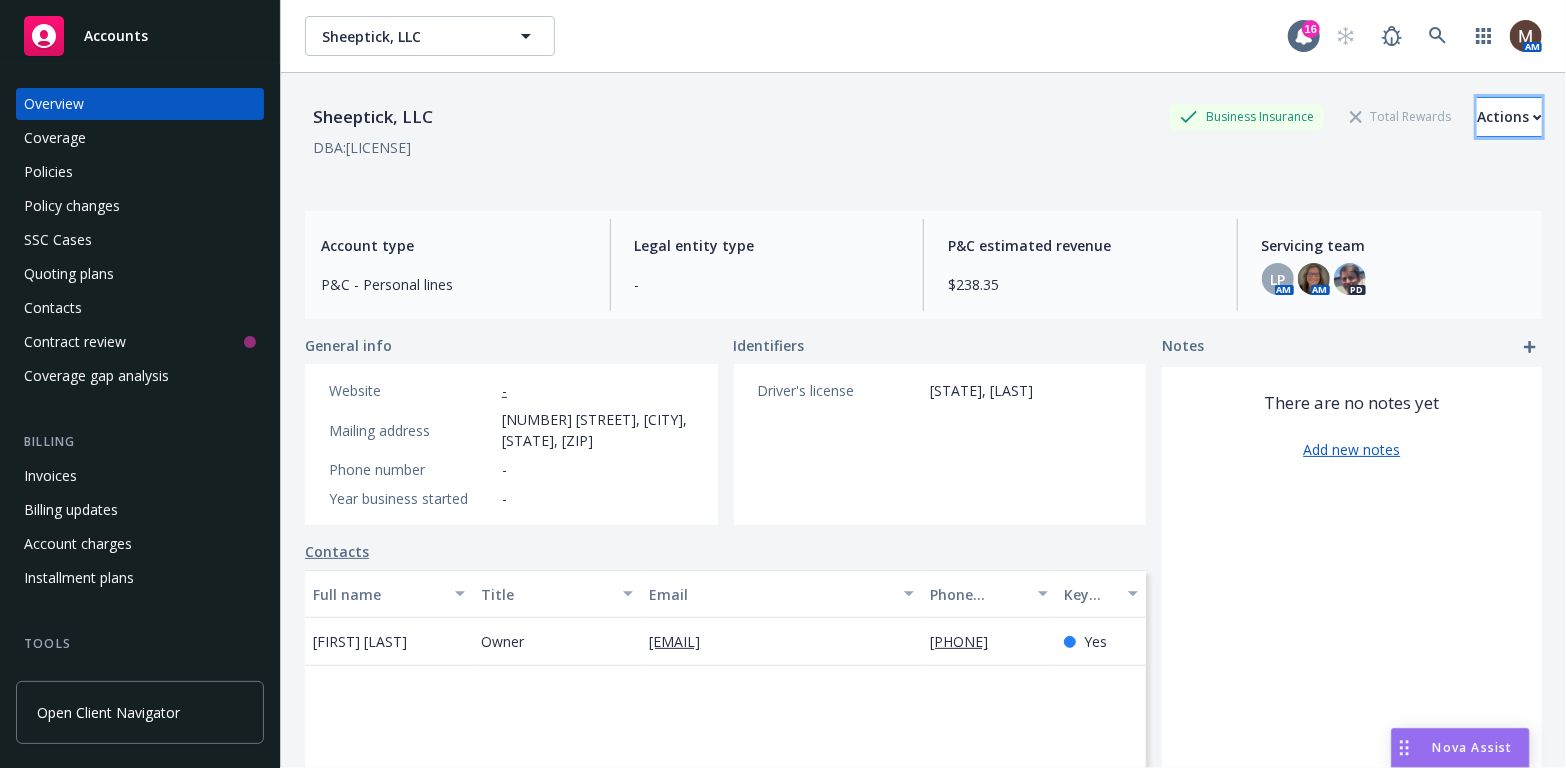 click on "Actions" at bounding box center [1509, 117] 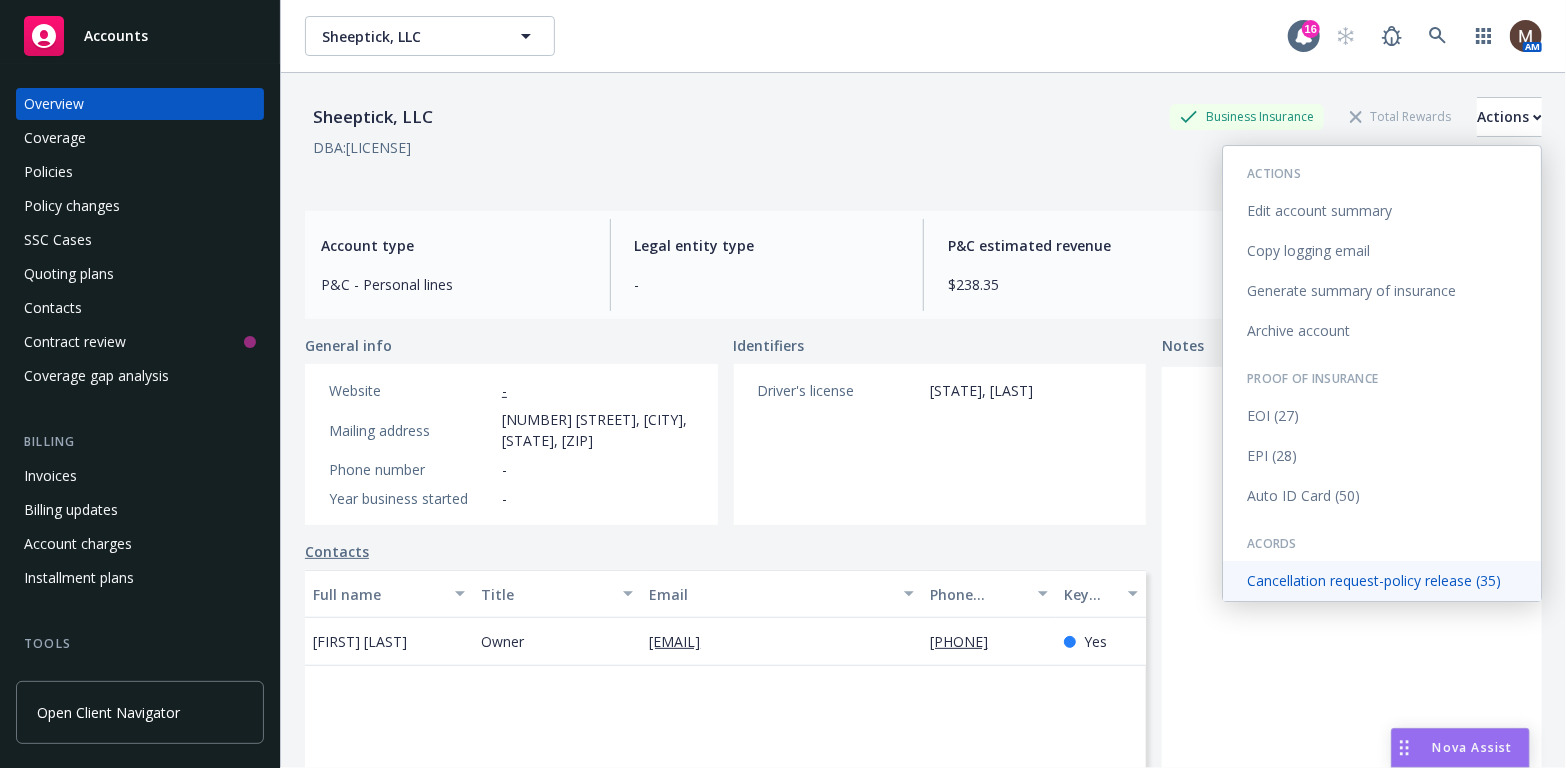 click on "Cancellation request-policy release (35)" at bounding box center [1382, 581] 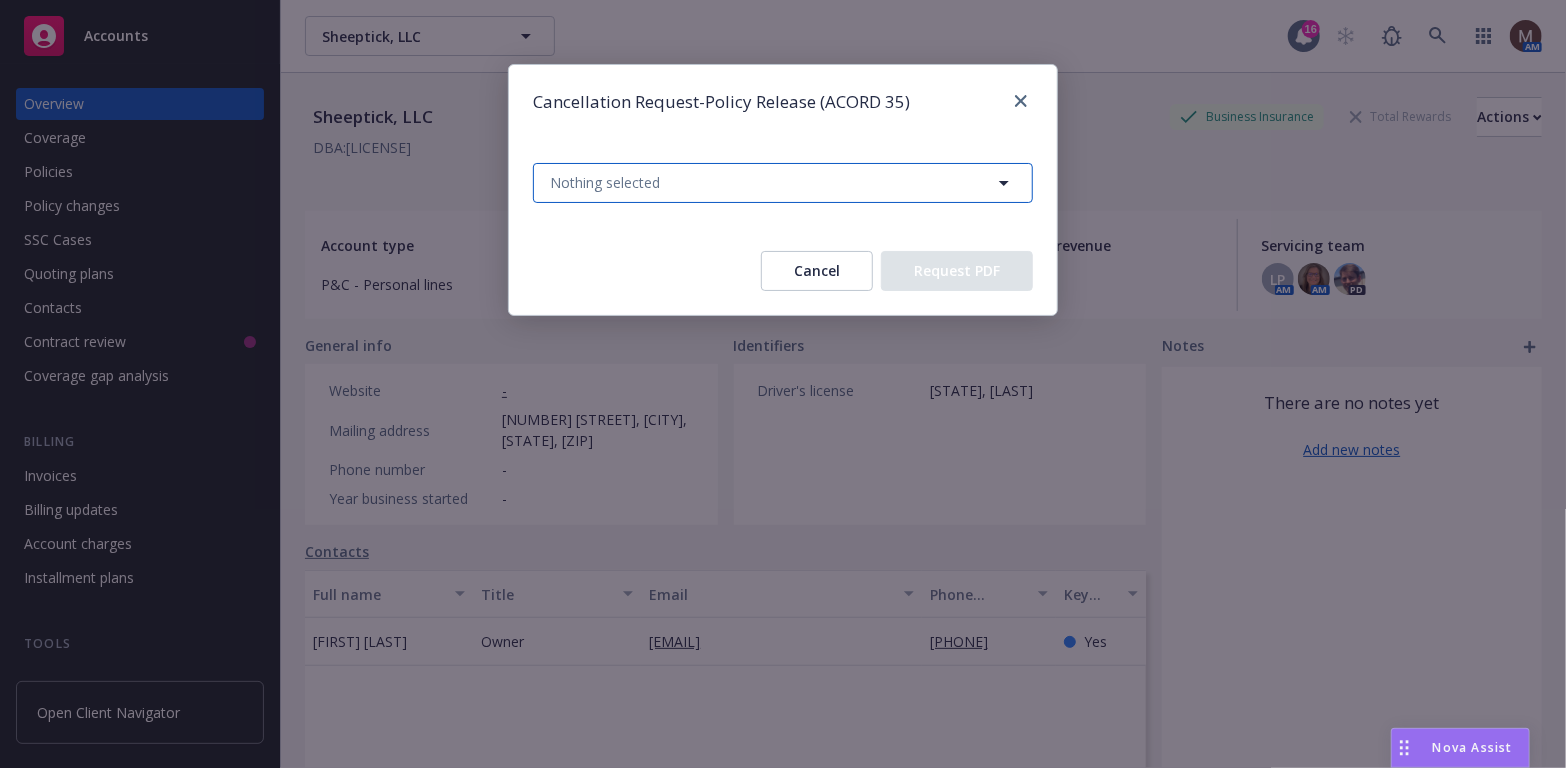 click 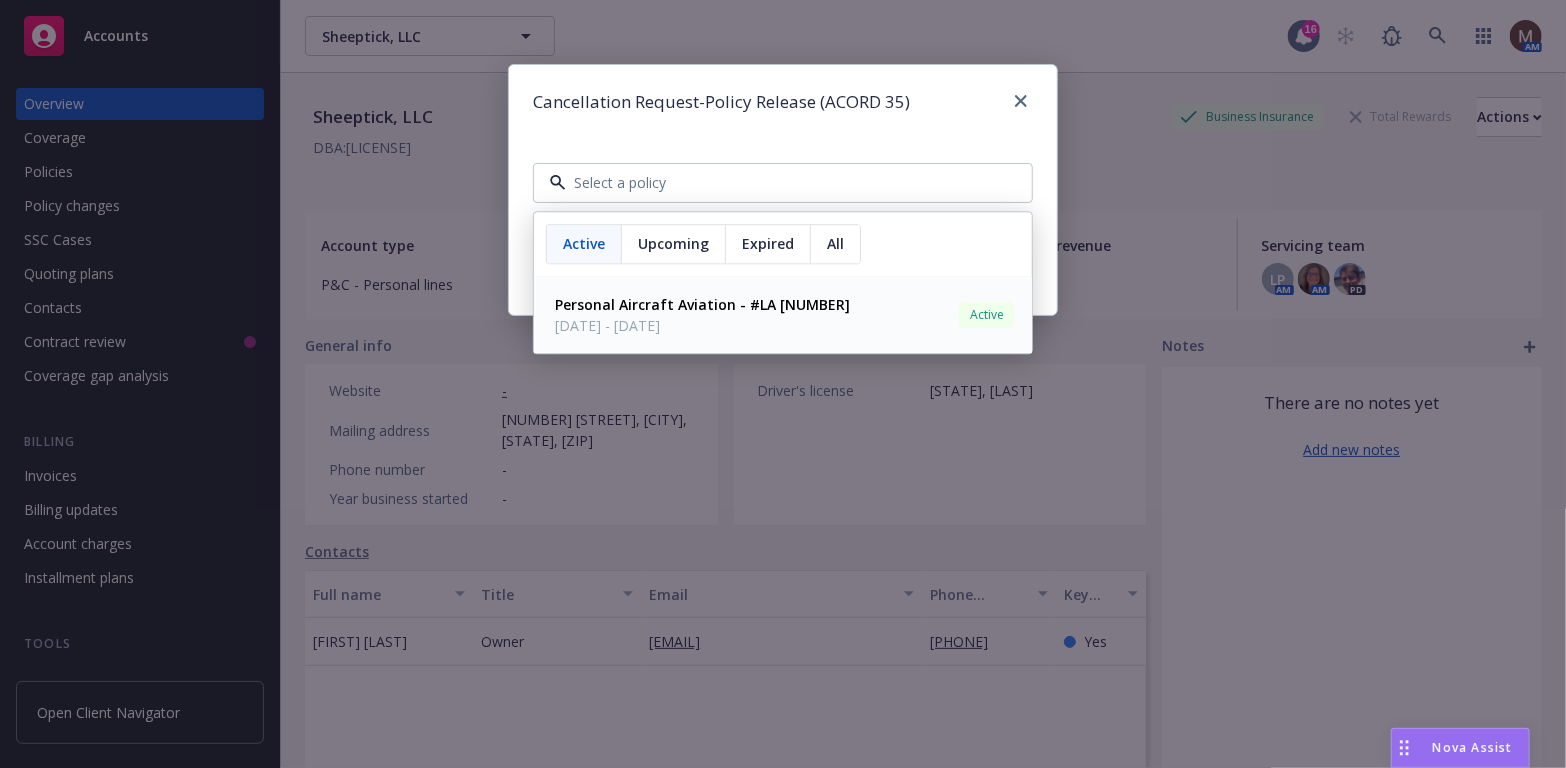 click on "[DATE] - [DATE]" at bounding box center [702, 325] 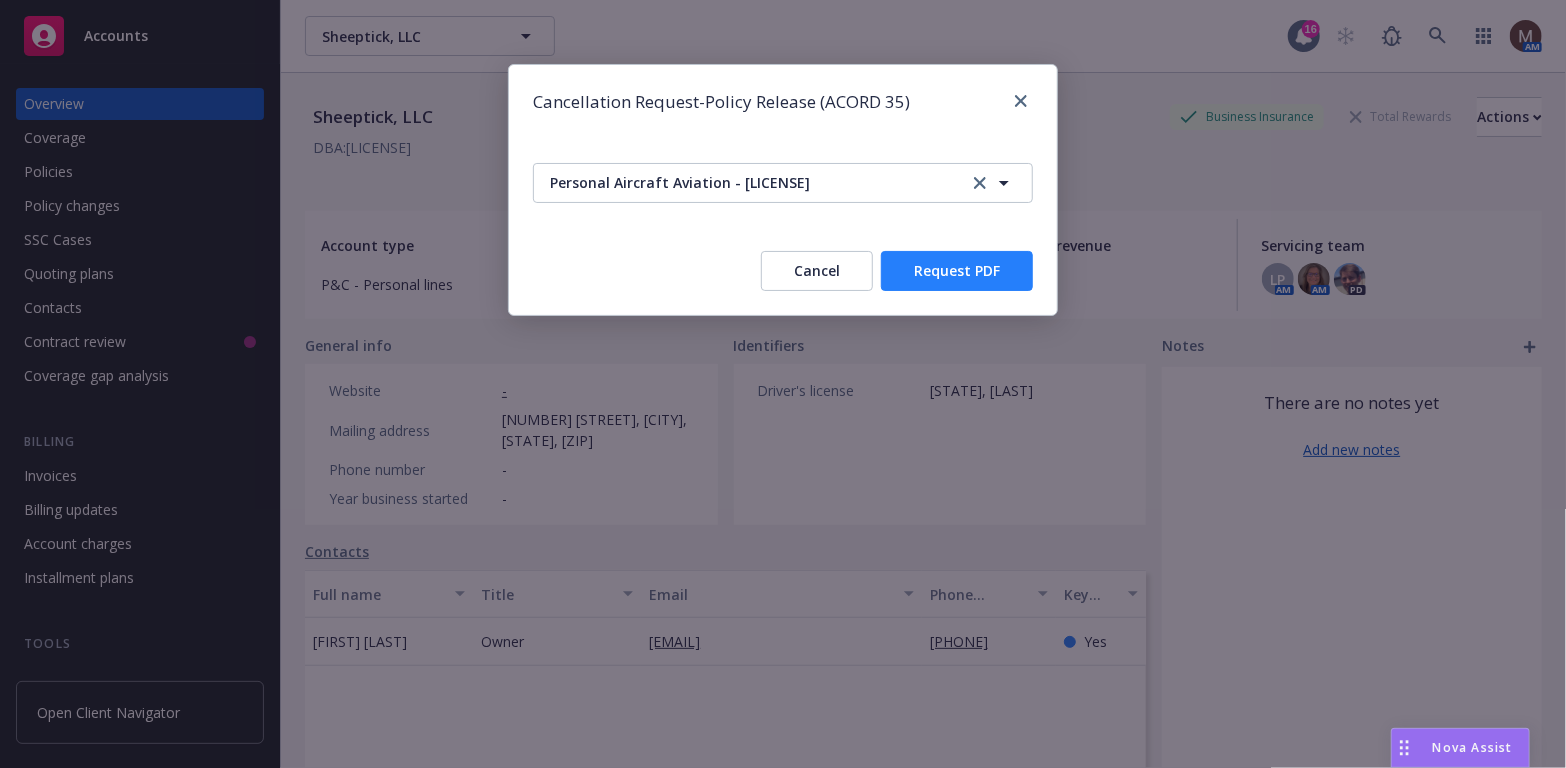click on "Request PDF" at bounding box center (957, 271) 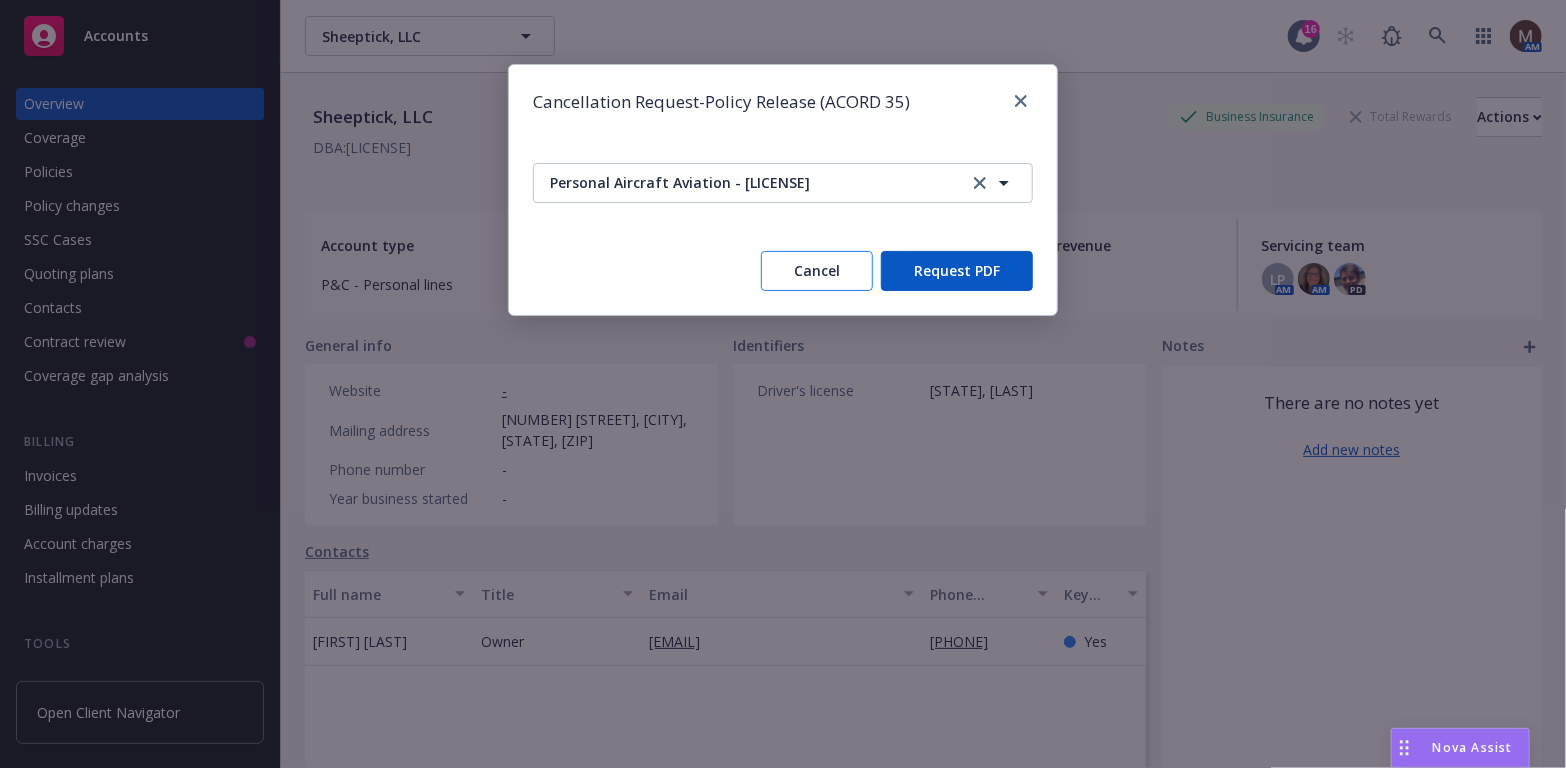 click on "Cancel" at bounding box center (817, 271) 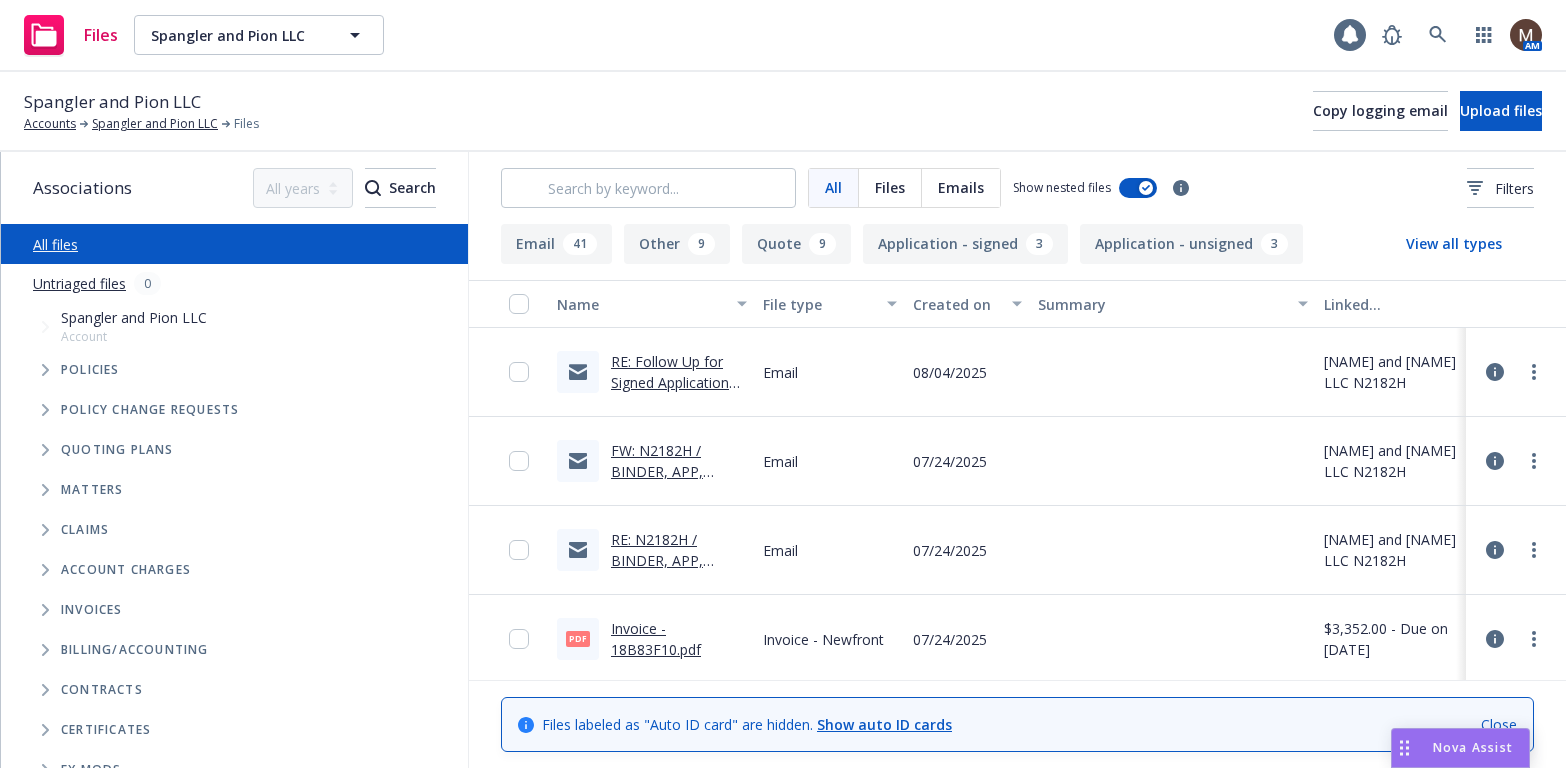scroll, scrollTop: 0, scrollLeft: 0, axis: both 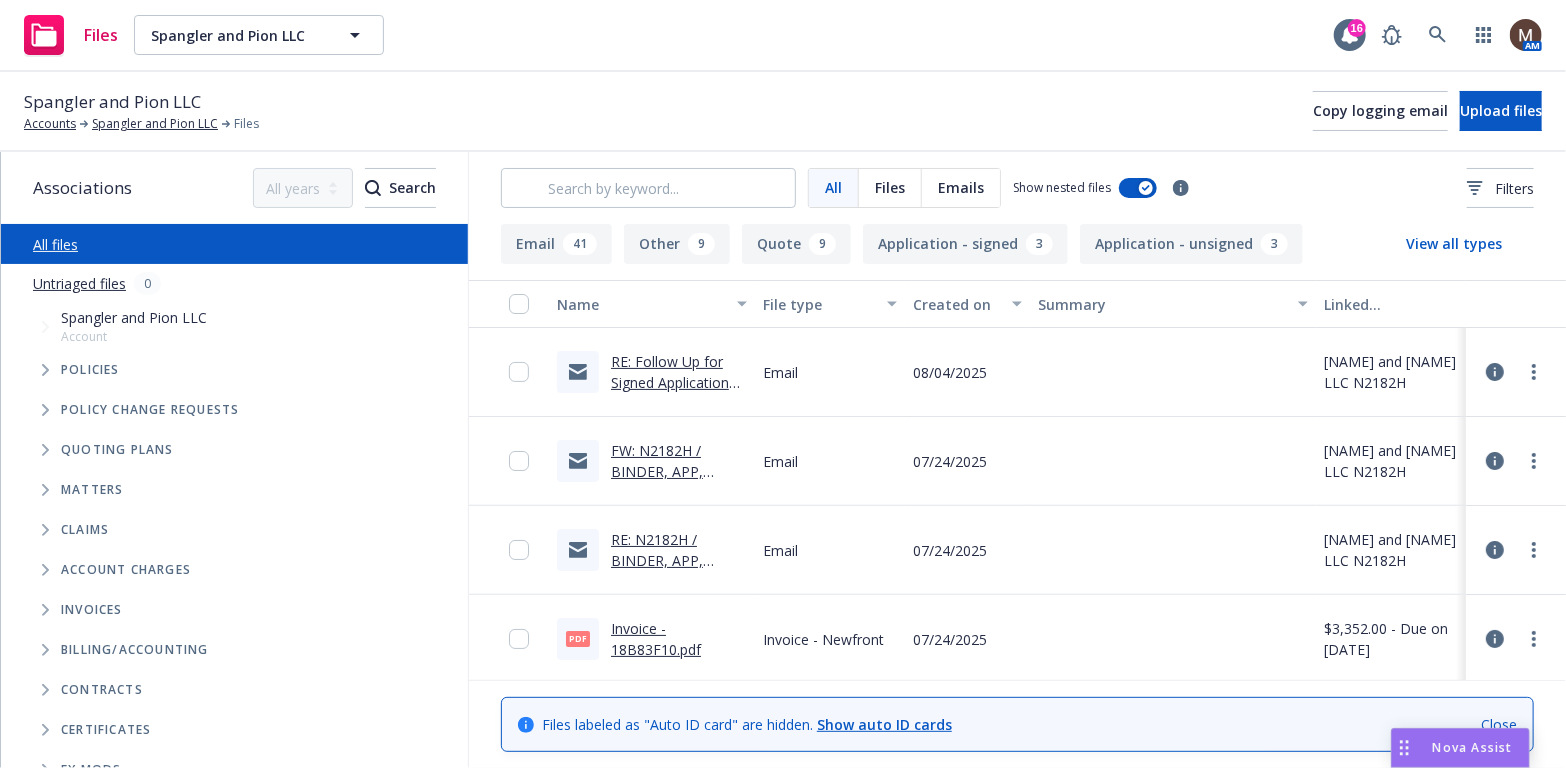 click on "RE: Follow Up for Signed Application for Your 2025 Aircraft Business and Pleasure Policy" at bounding box center (674, 403) 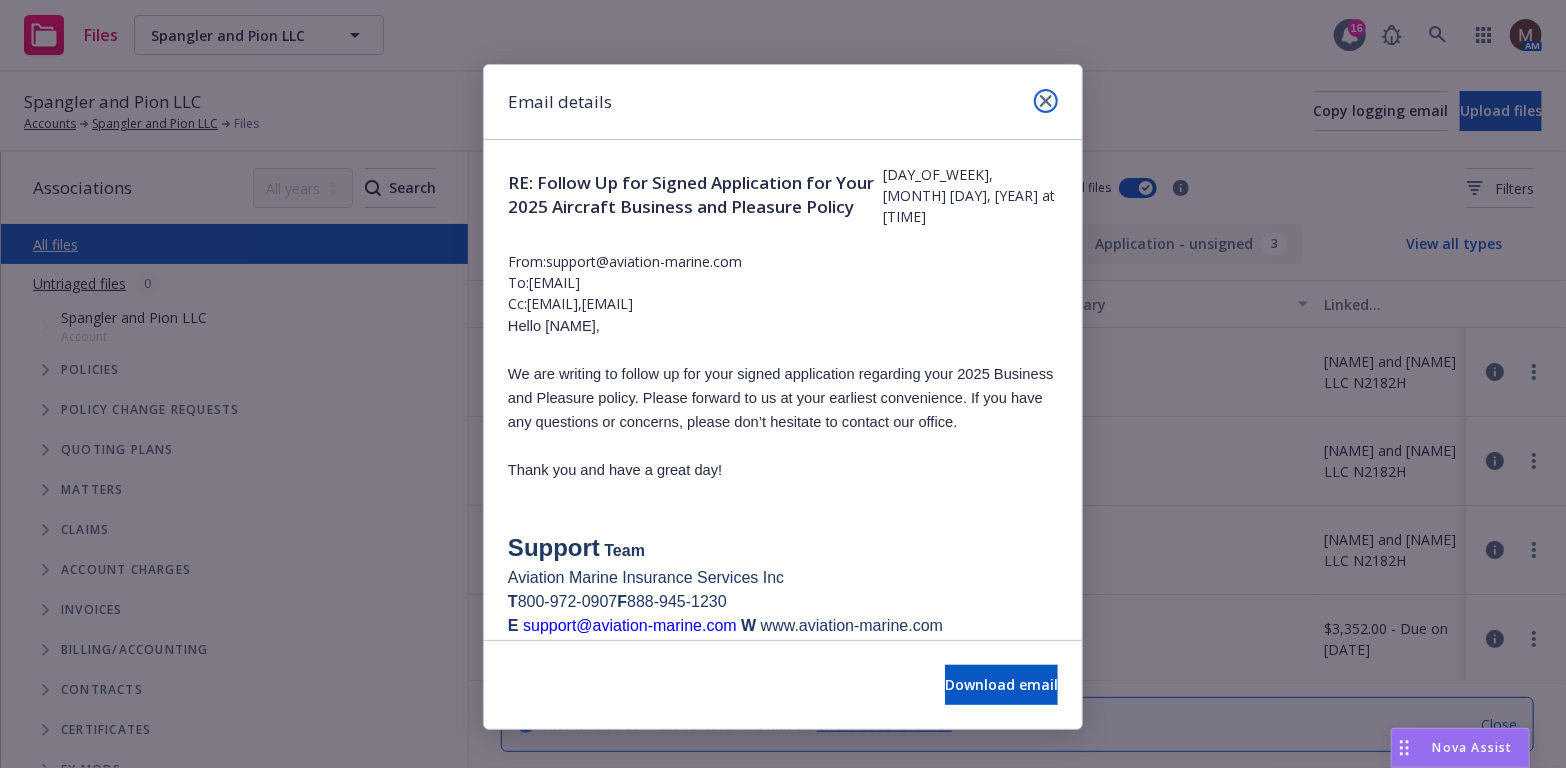 click 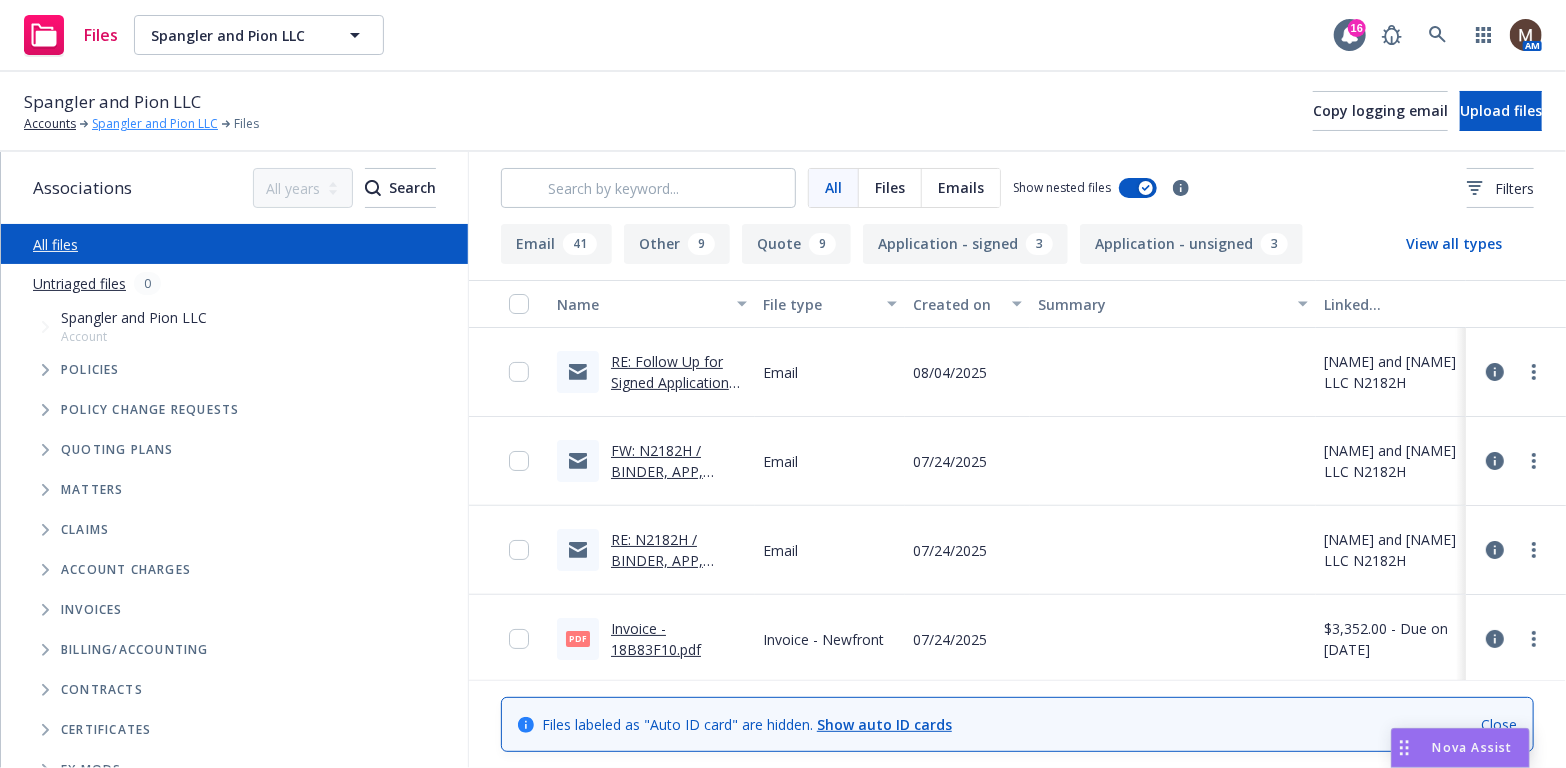 click on "Spangler and Pion LLC" at bounding box center (155, 124) 